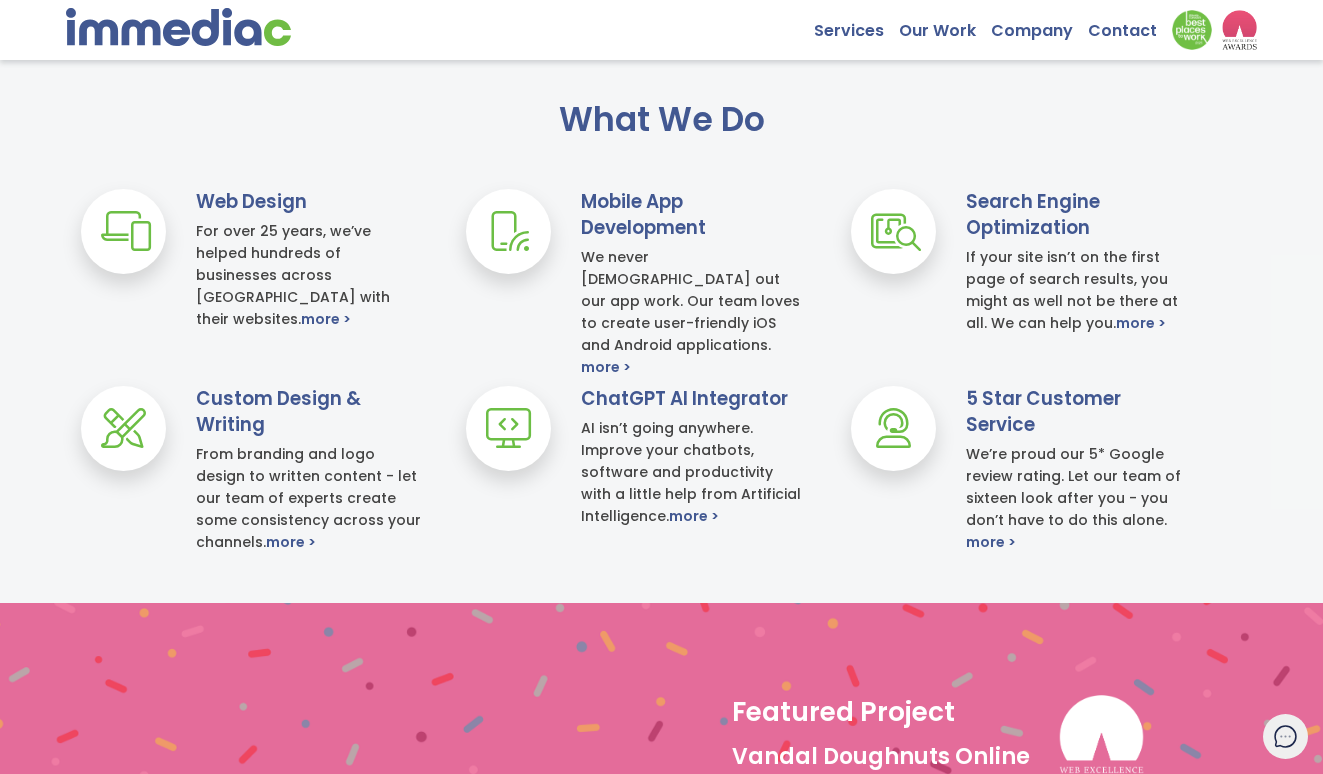 scroll, scrollTop: 739, scrollLeft: 0, axis: vertical 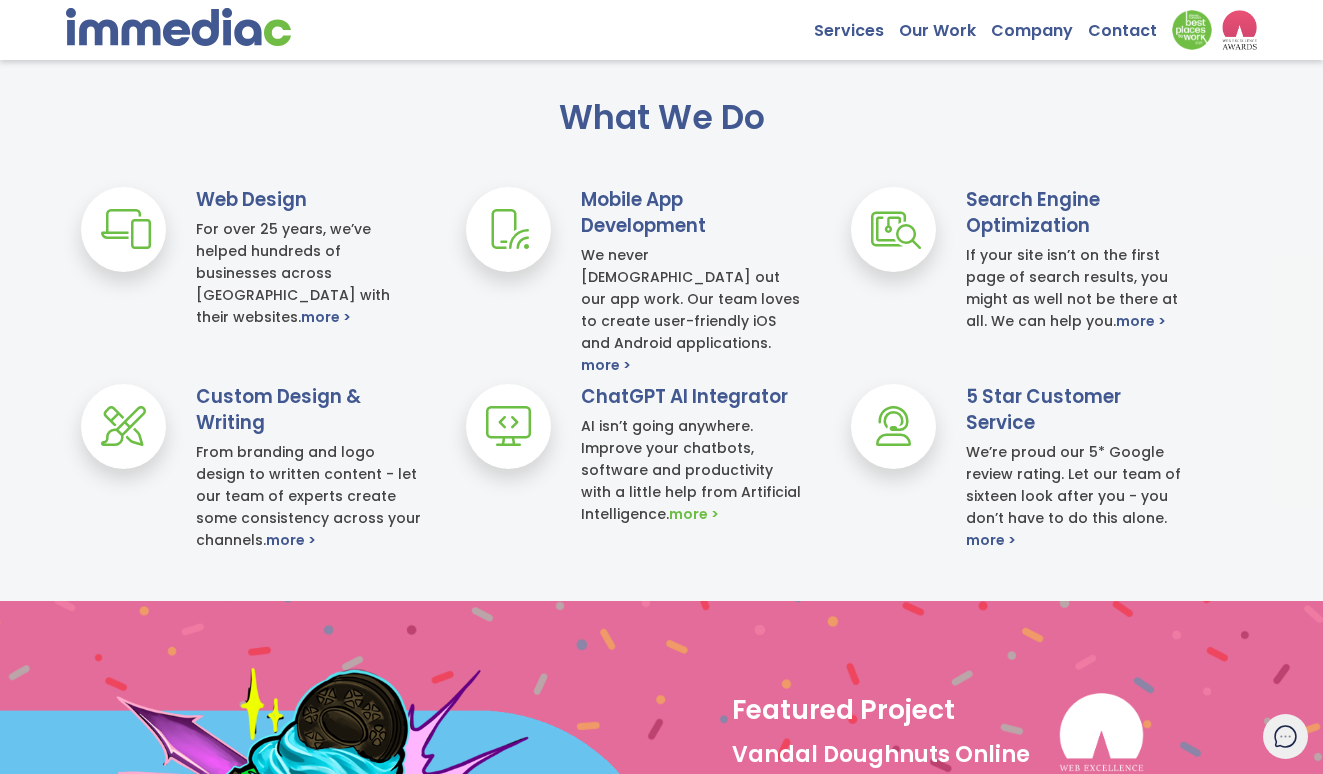 click on "more >" at bounding box center [694, 514] 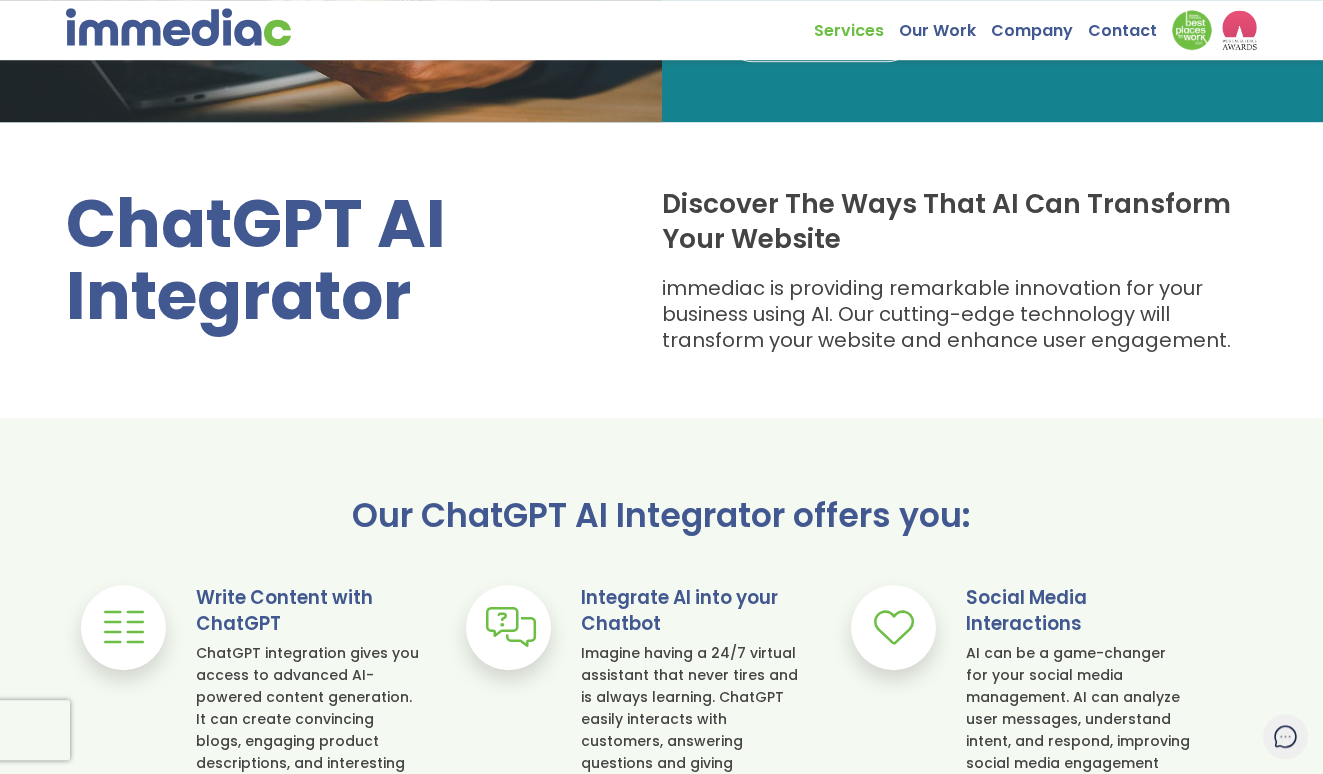 scroll, scrollTop: 0, scrollLeft: 0, axis: both 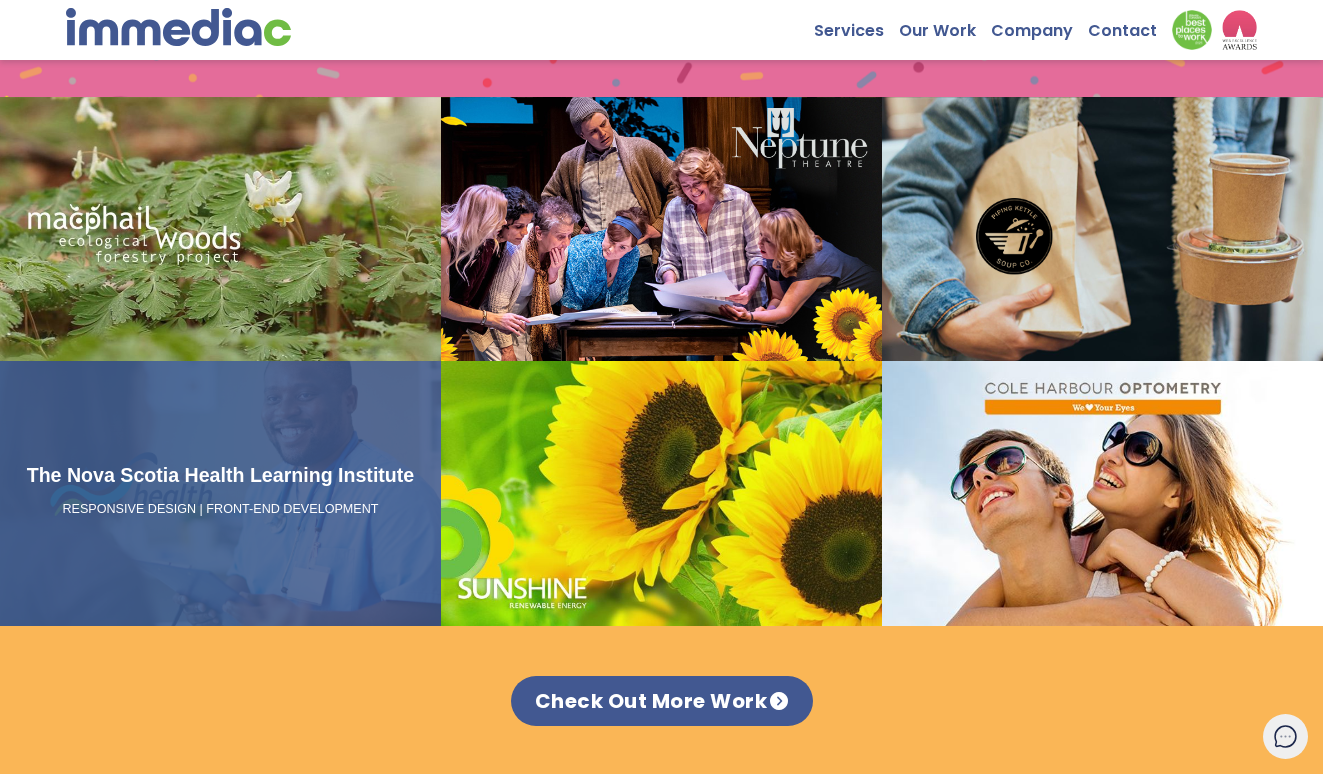 click on "The Nova Scotia Health Learning Institute
RESPONSIVE DESIGN | FRONT-END DEVELOPMENT" at bounding box center (220, 493) 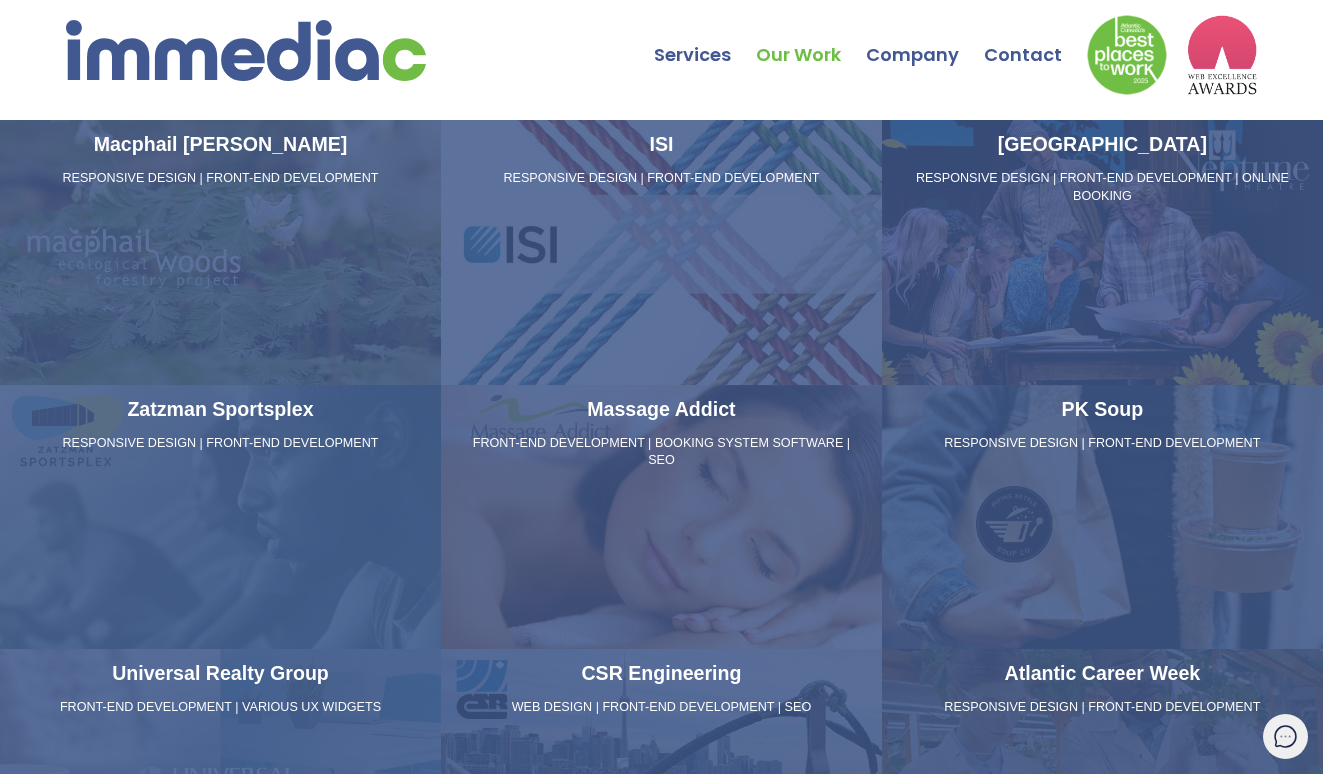 scroll, scrollTop: 0, scrollLeft: 0, axis: both 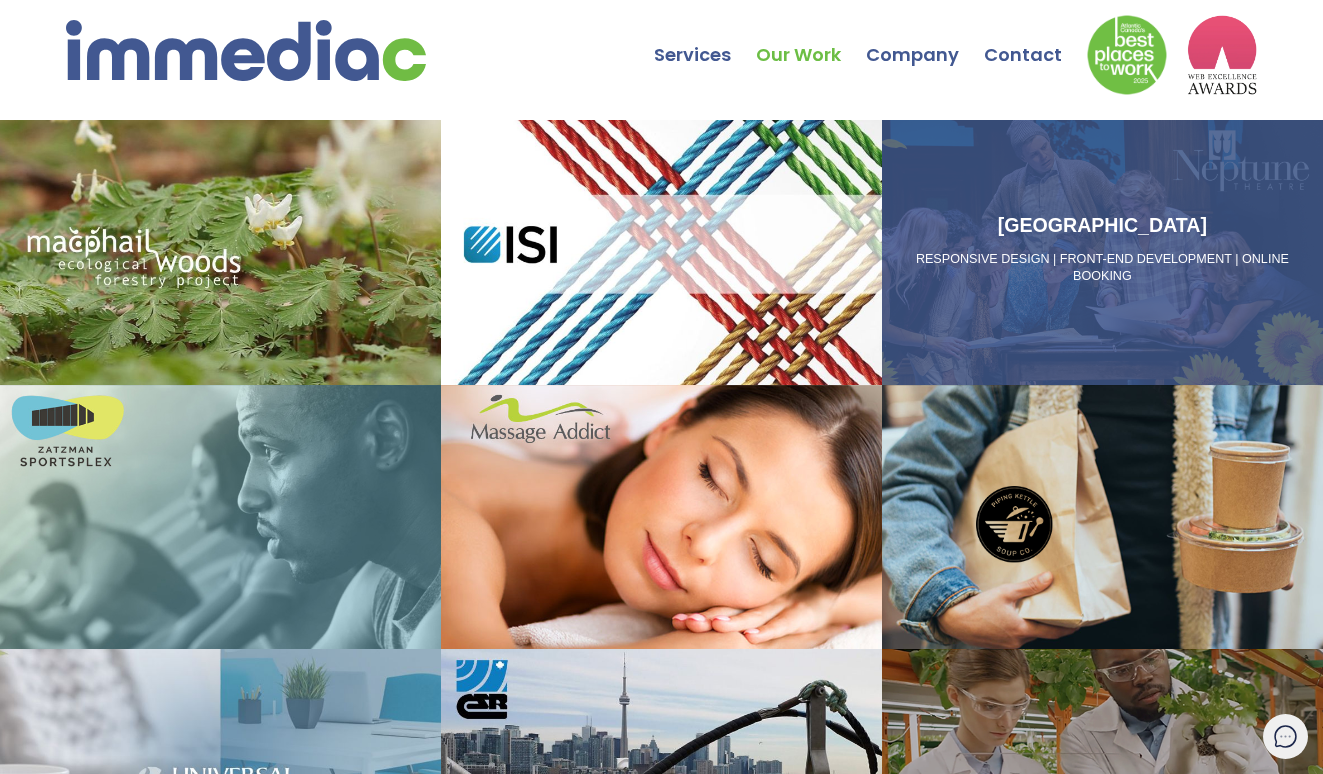 click on "[GEOGRAPHIC_DATA]" at bounding box center [1102, 225] 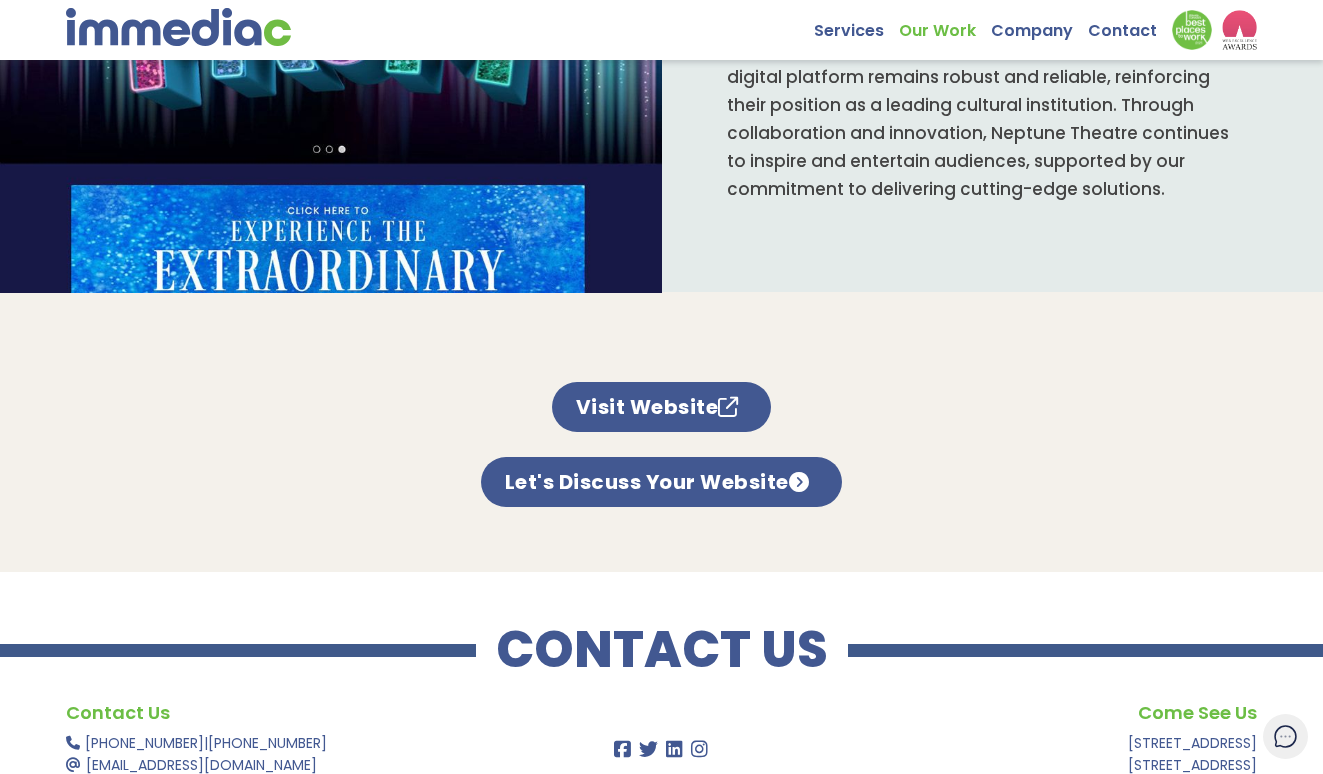 scroll, scrollTop: 1407, scrollLeft: 0, axis: vertical 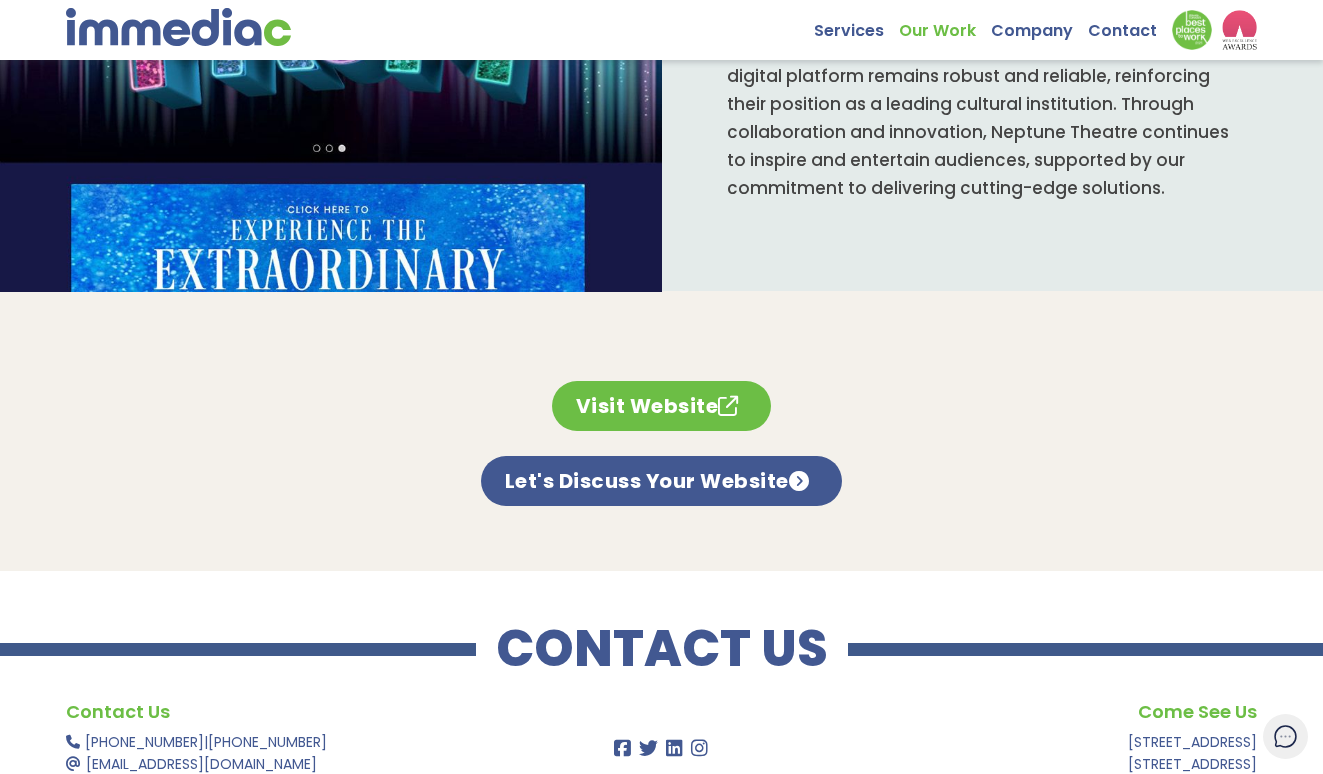 click on "Visit Website" at bounding box center (662, 406) 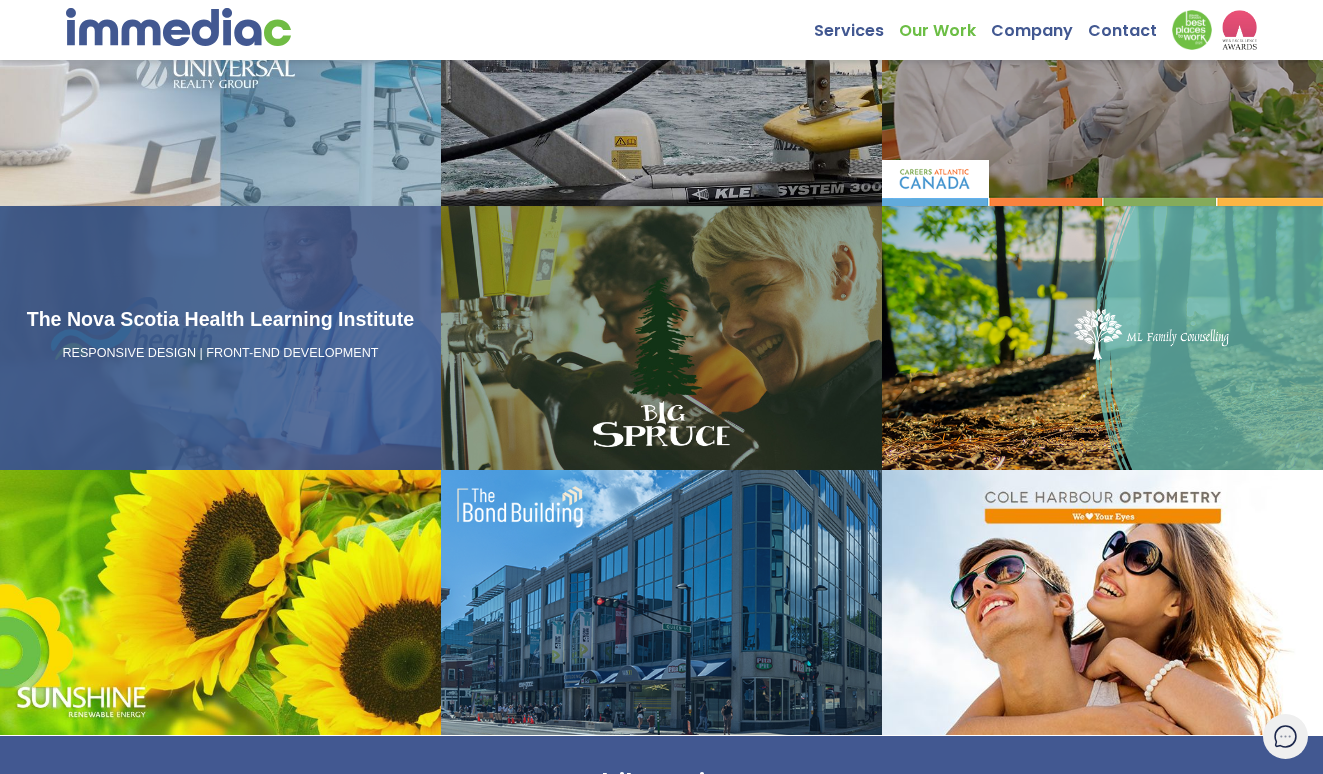 scroll, scrollTop: 704, scrollLeft: 0, axis: vertical 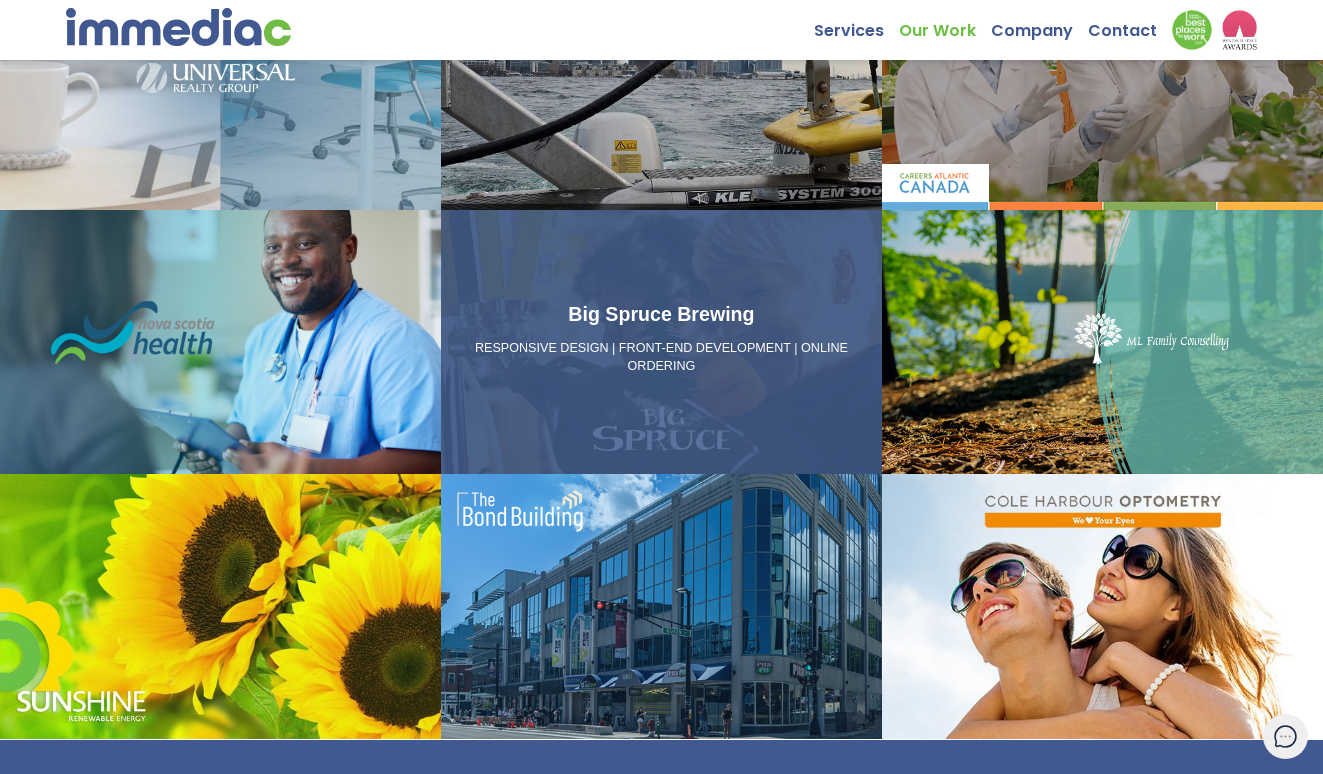 click on "RESPONSIVE DESIGN | FRONT-END DEVELOPMENT | ONLINE ORDERING" at bounding box center [661, 357] 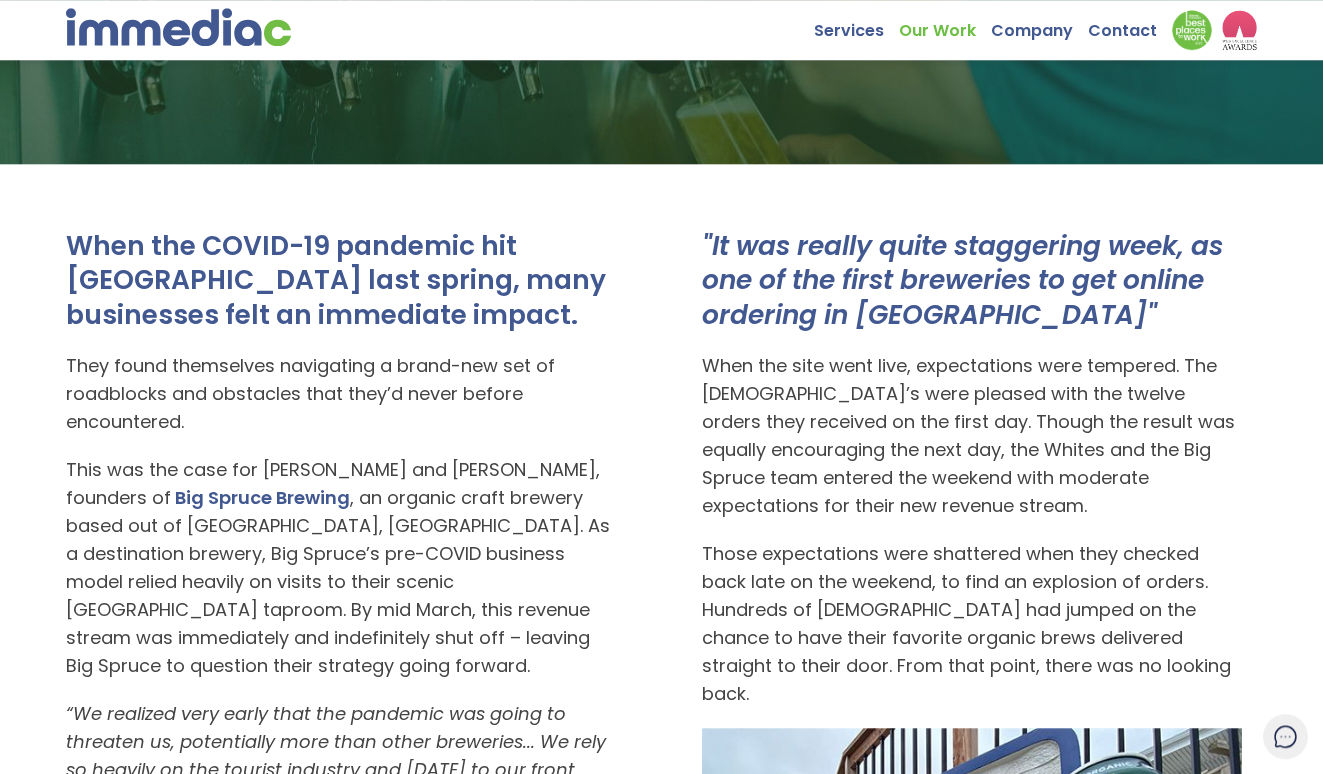 scroll, scrollTop: 0, scrollLeft: 0, axis: both 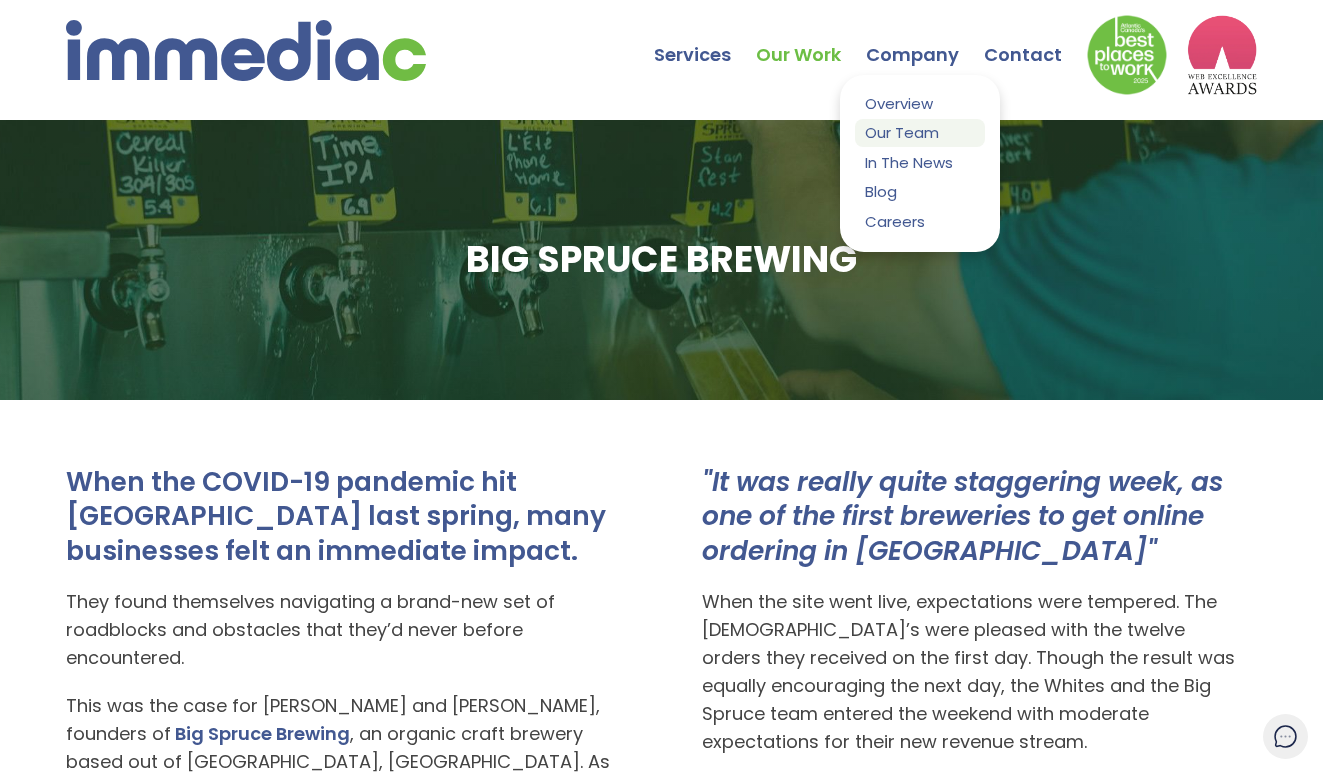 click on "Our Team" at bounding box center [920, 132] 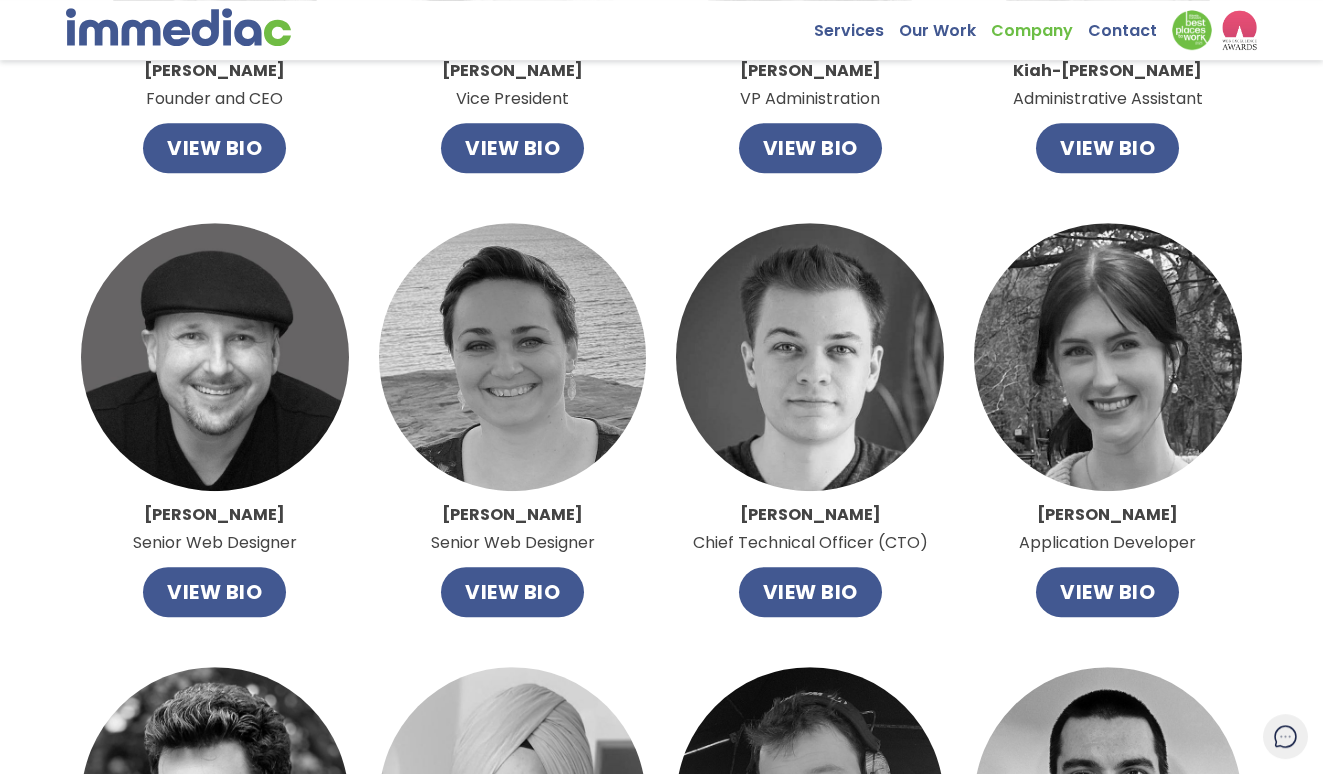 scroll, scrollTop: 0, scrollLeft: 0, axis: both 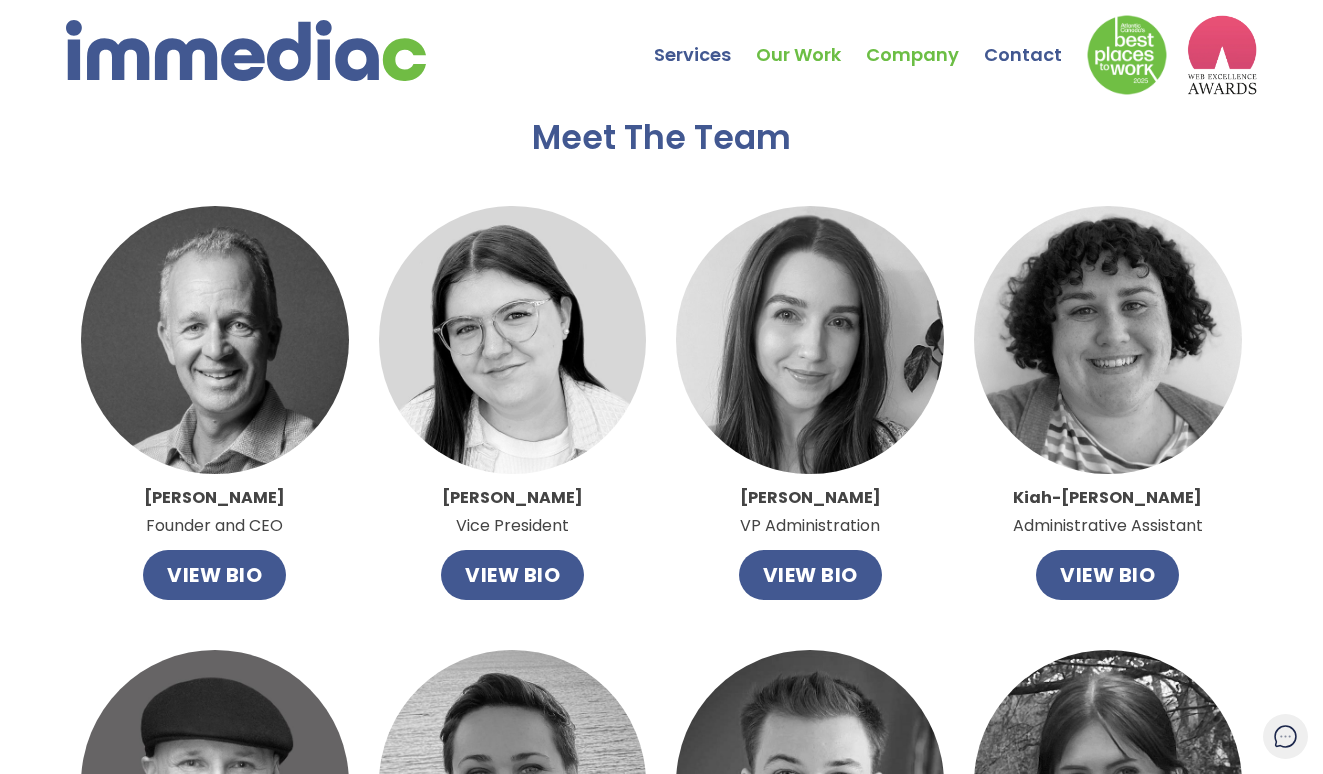 click on "Our Work" at bounding box center (811, 40) 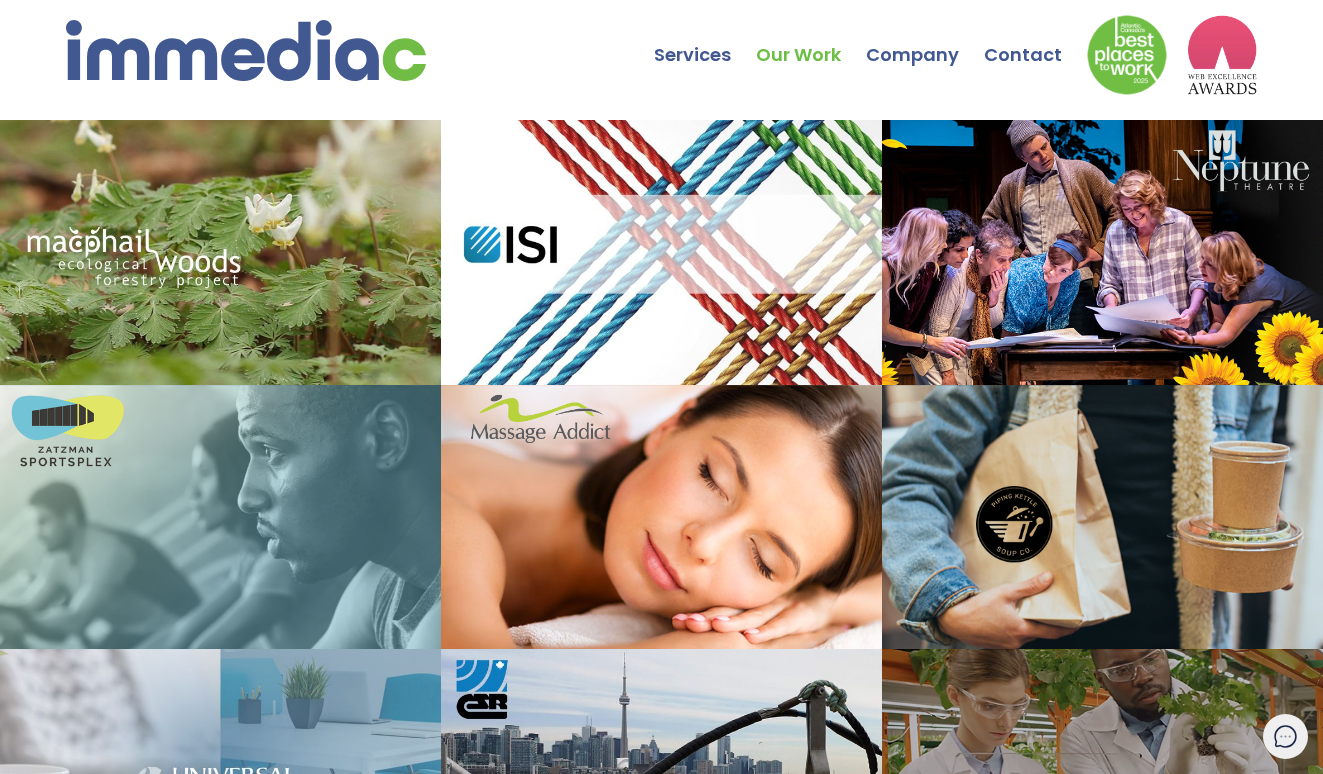 scroll, scrollTop: 0, scrollLeft: 0, axis: both 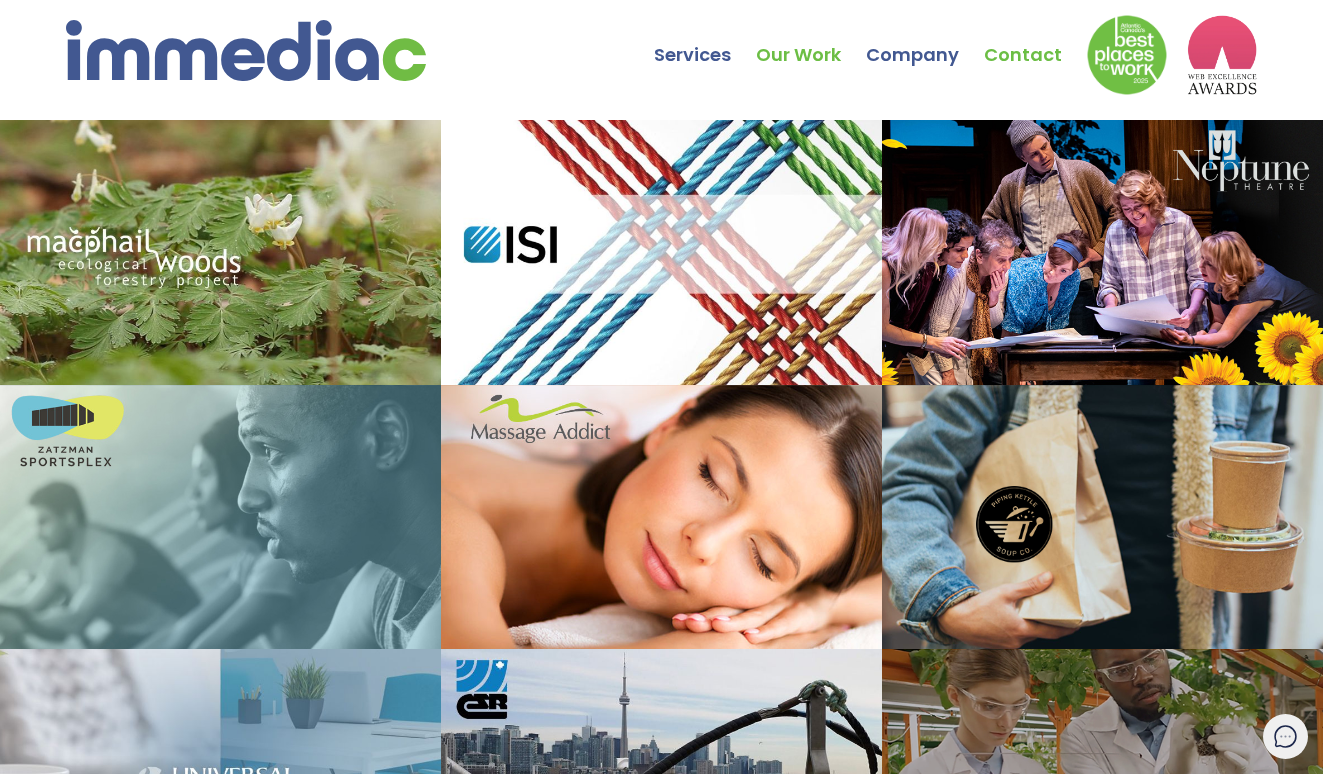 click on "Contact" at bounding box center [1035, 40] 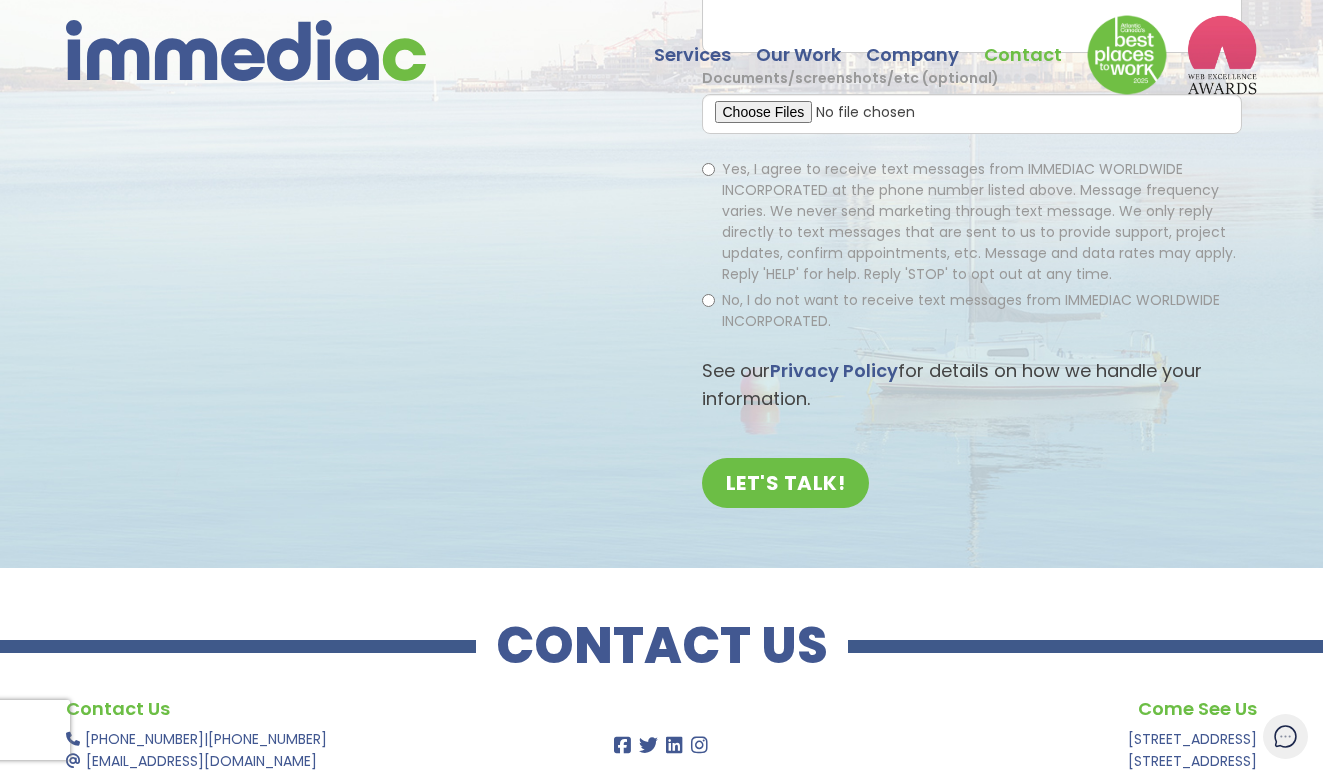 scroll, scrollTop: 0, scrollLeft: 0, axis: both 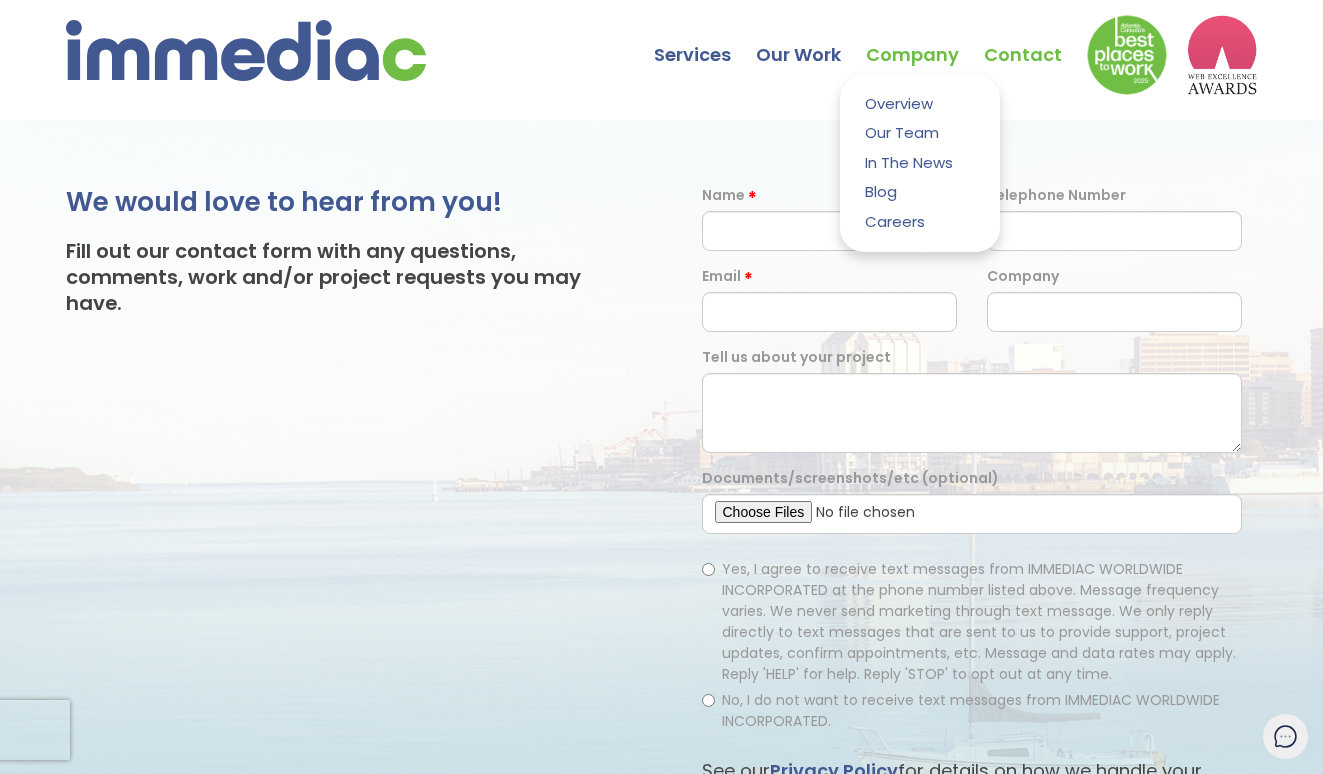 click on "Company" at bounding box center (925, 40) 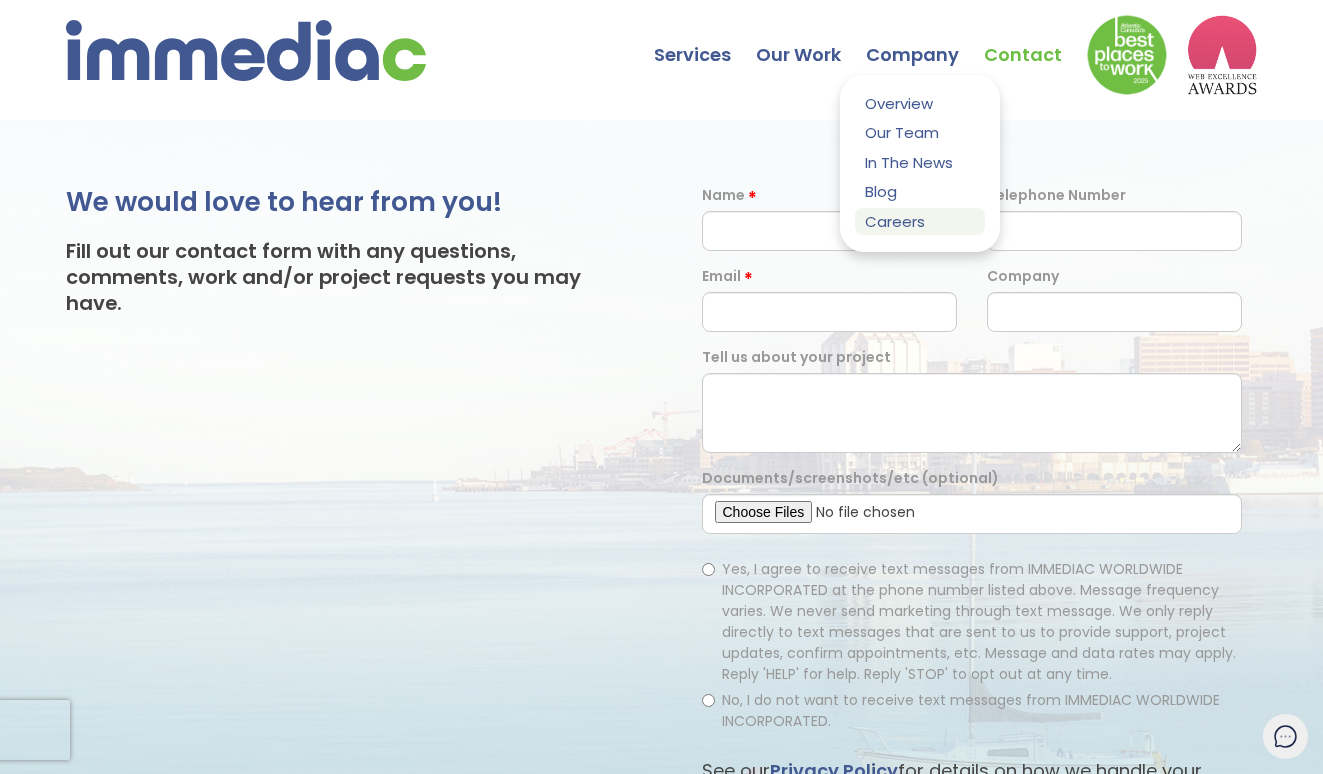 drag, startPoint x: 904, startPoint y: 220, endPoint x: 948, endPoint y: 231, distance: 45.35416 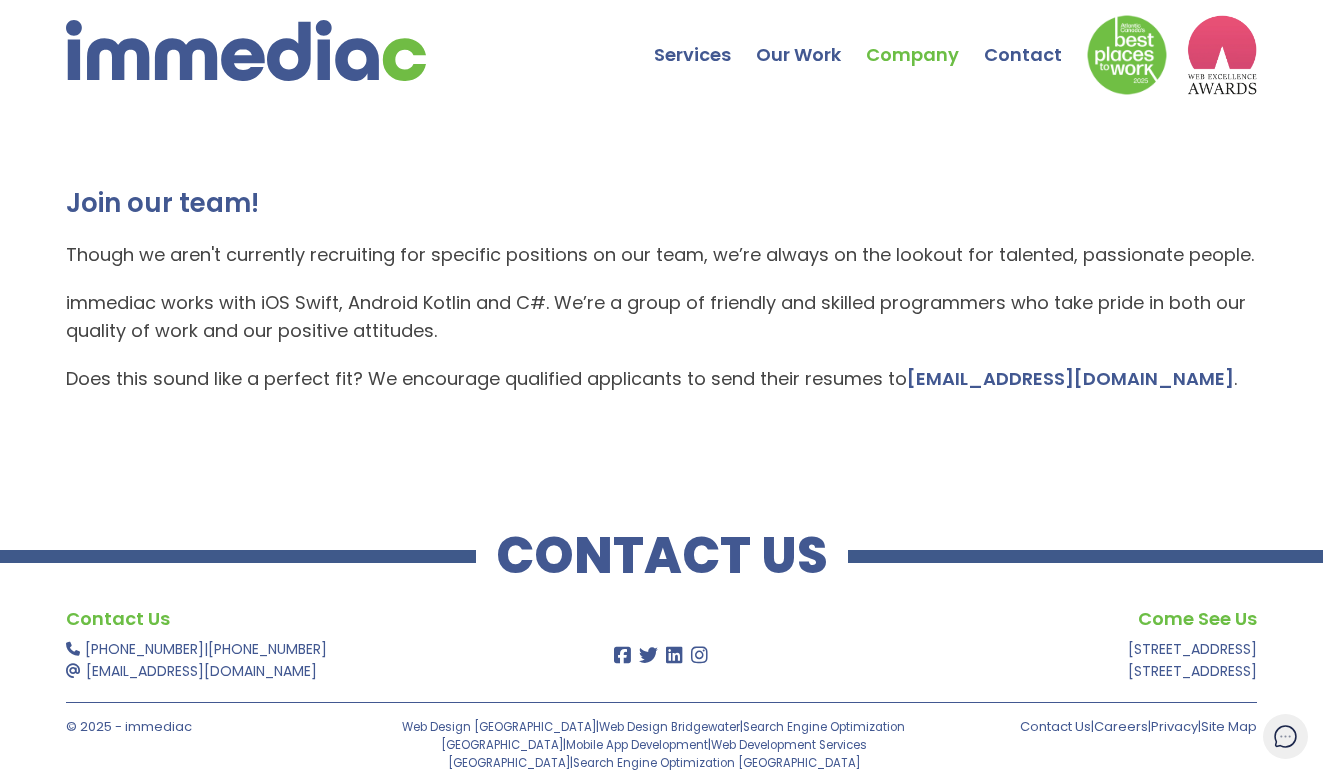 scroll, scrollTop: 0, scrollLeft: 0, axis: both 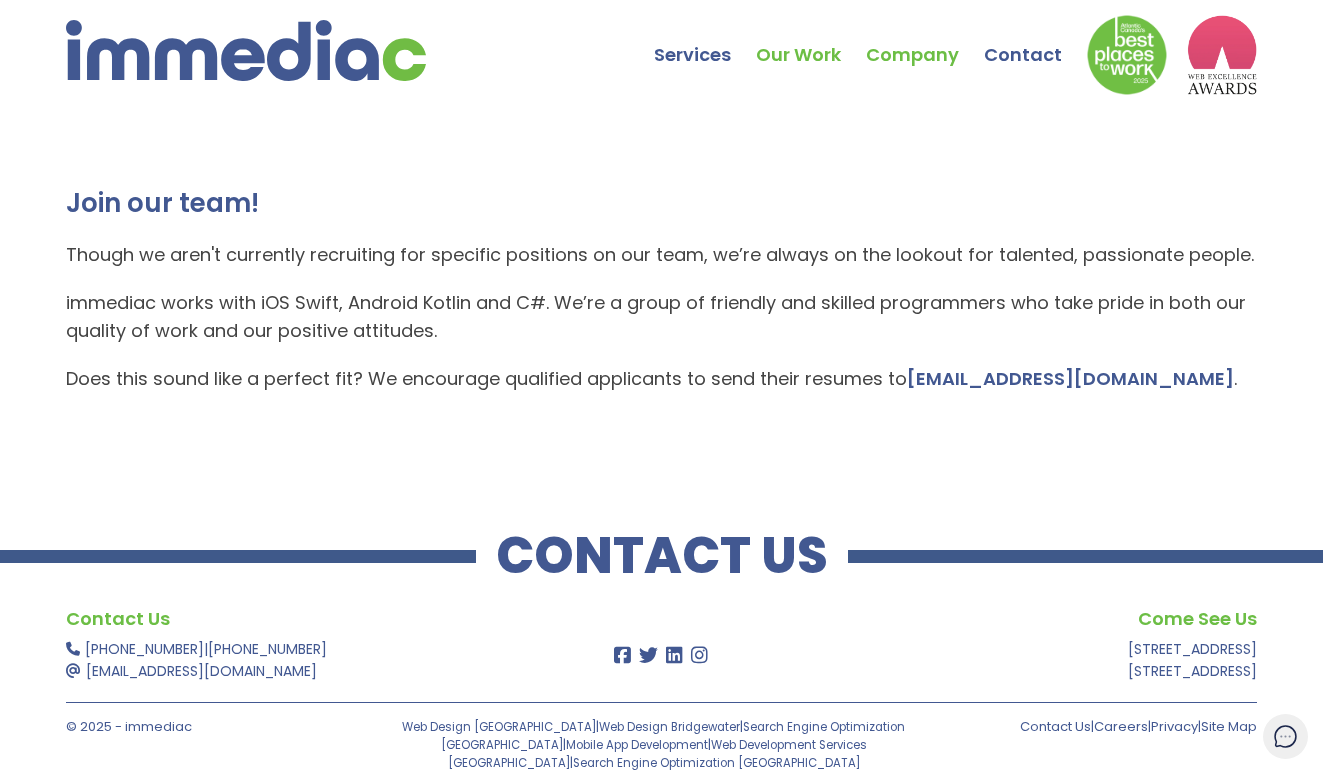 click on "Our Work" at bounding box center [811, 40] 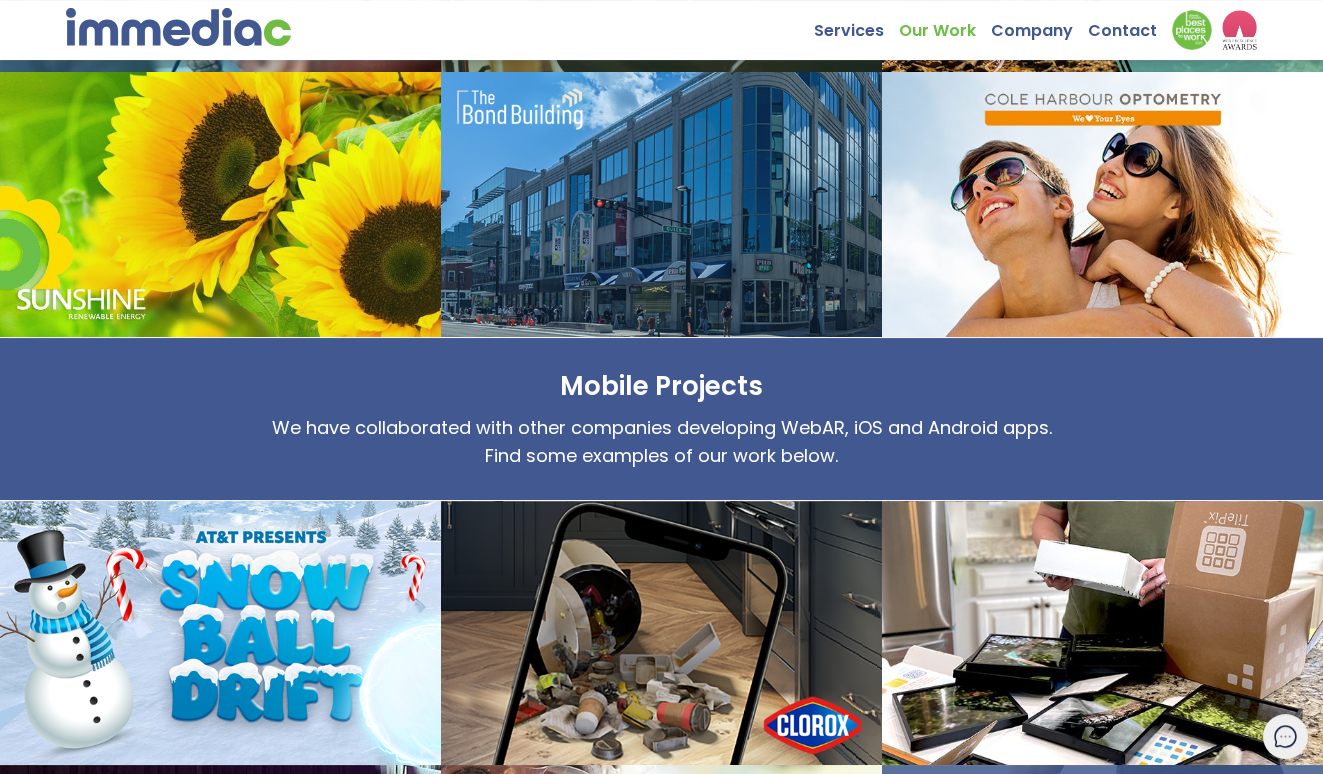 scroll, scrollTop: 0, scrollLeft: 0, axis: both 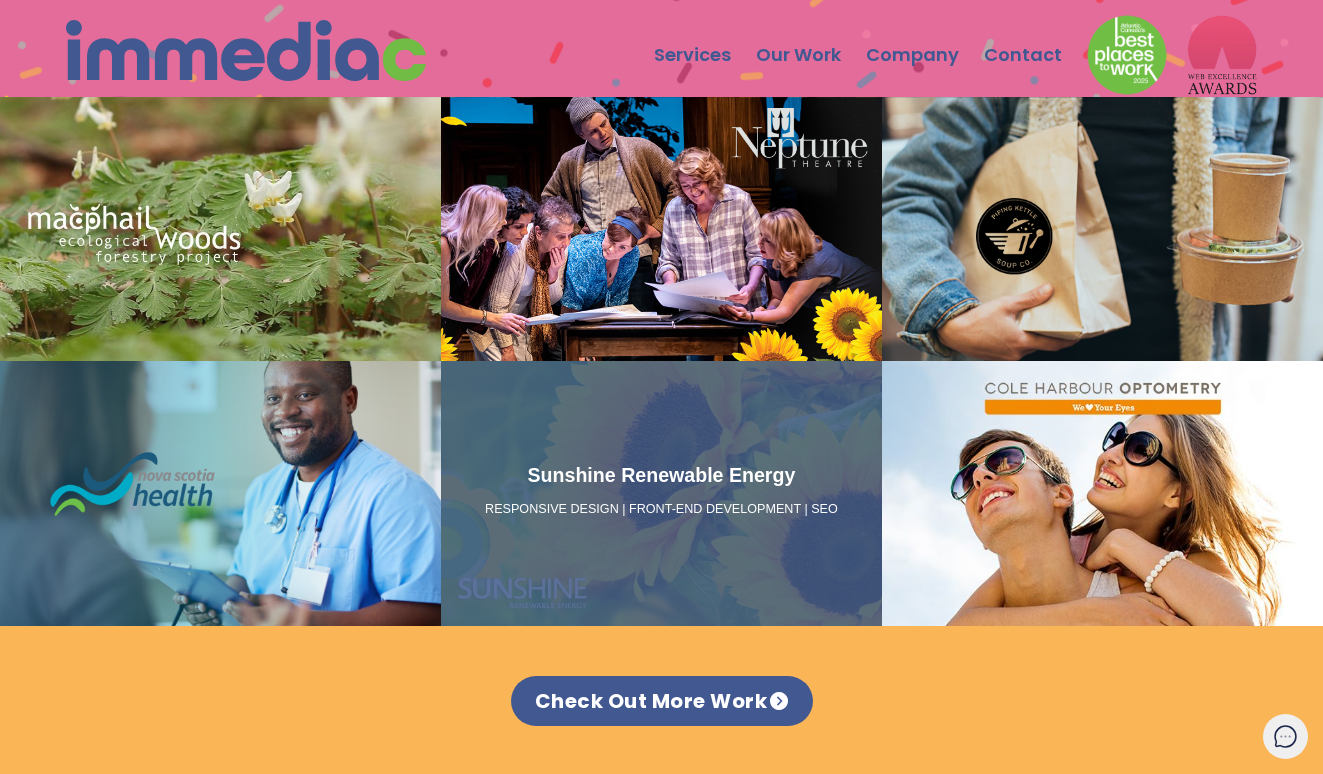 click on "Sunshine Renewable Energy
RESPONSIVE DESIGN | FRONT-END DEVELOPMENT | SEO" at bounding box center [661, 493] 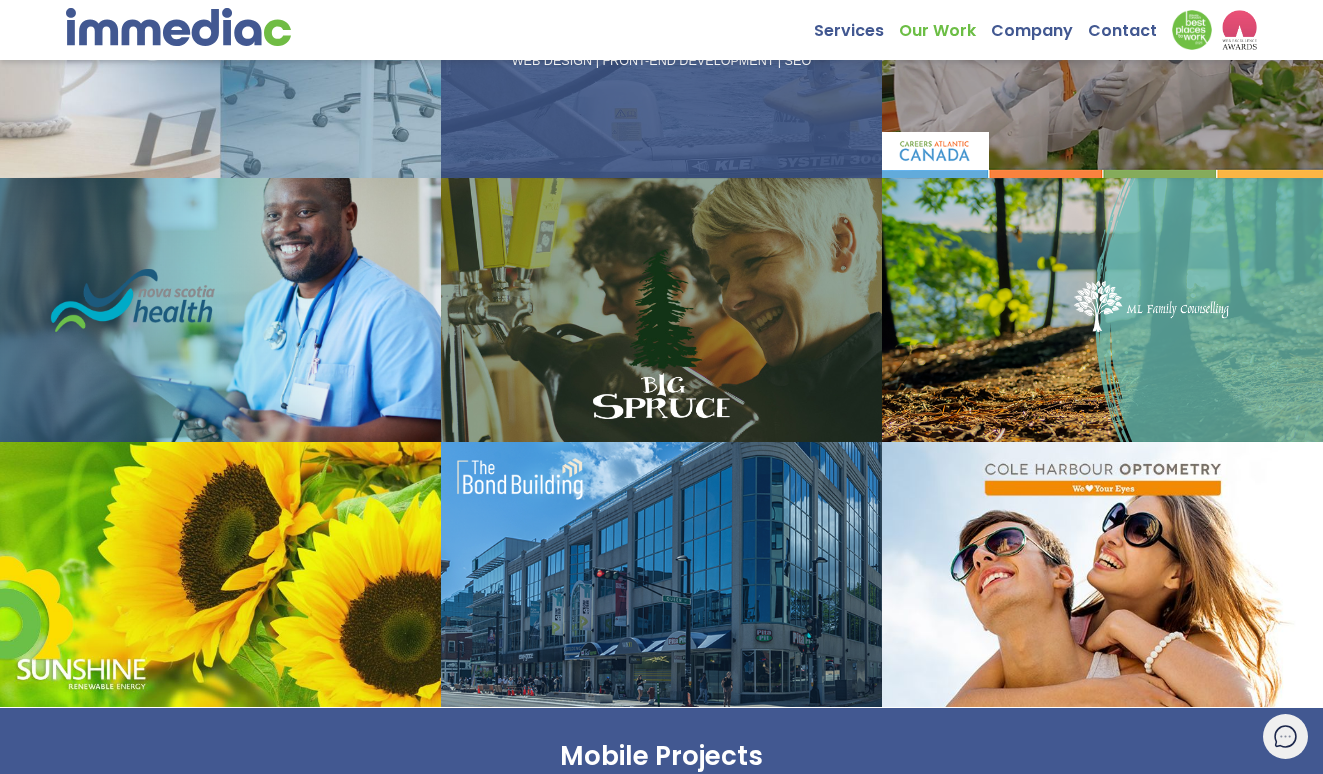 scroll, scrollTop: 743, scrollLeft: 0, axis: vertical 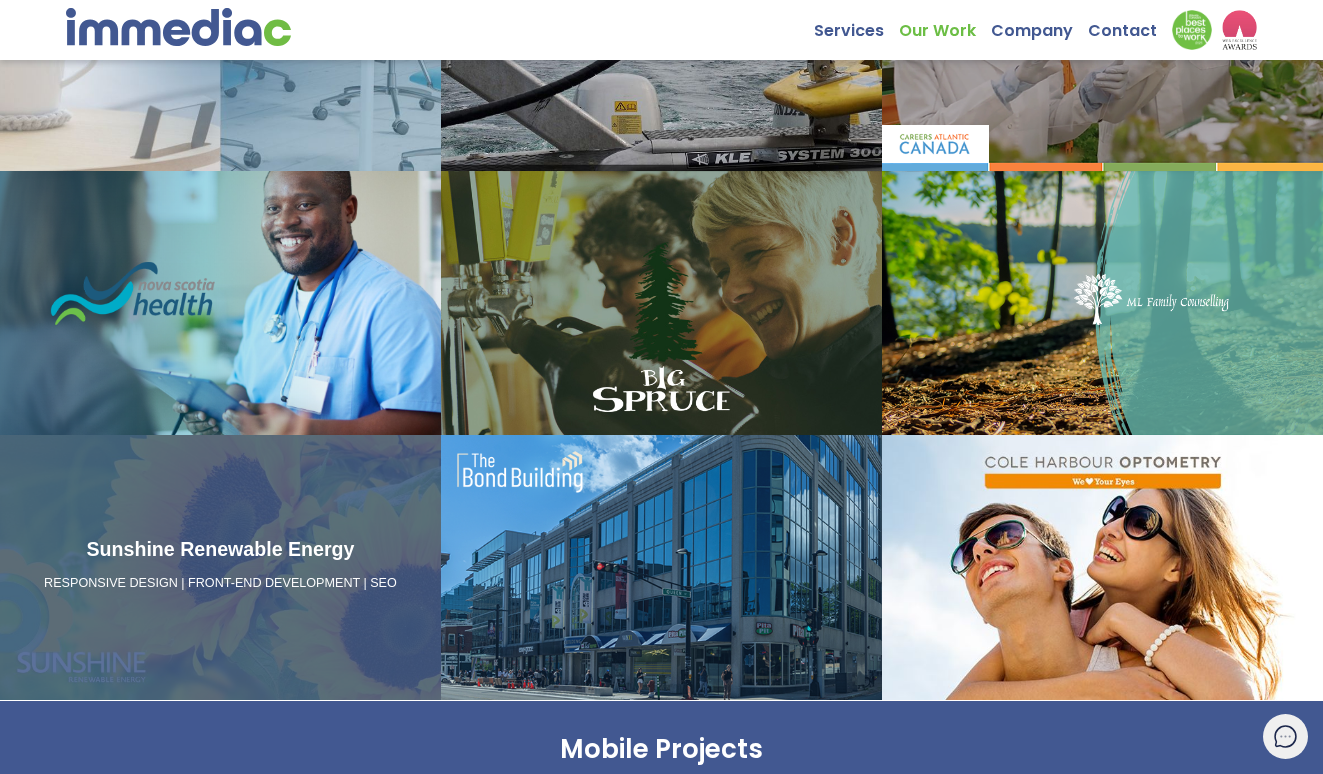 click on "Sunshine Renewable Energy" at bounding box center (220, 549) 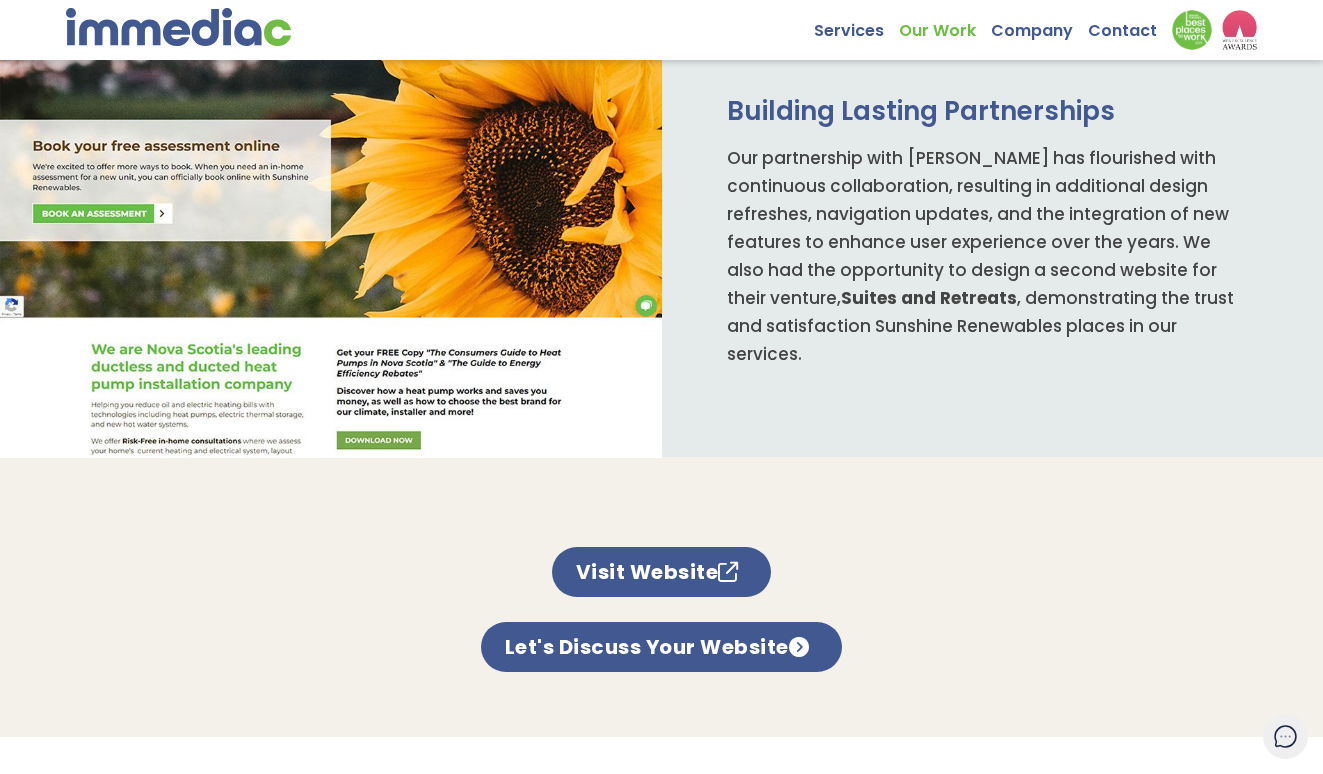 scroll, scrollTop: 776, scrollLeft: 0, axis: vertical 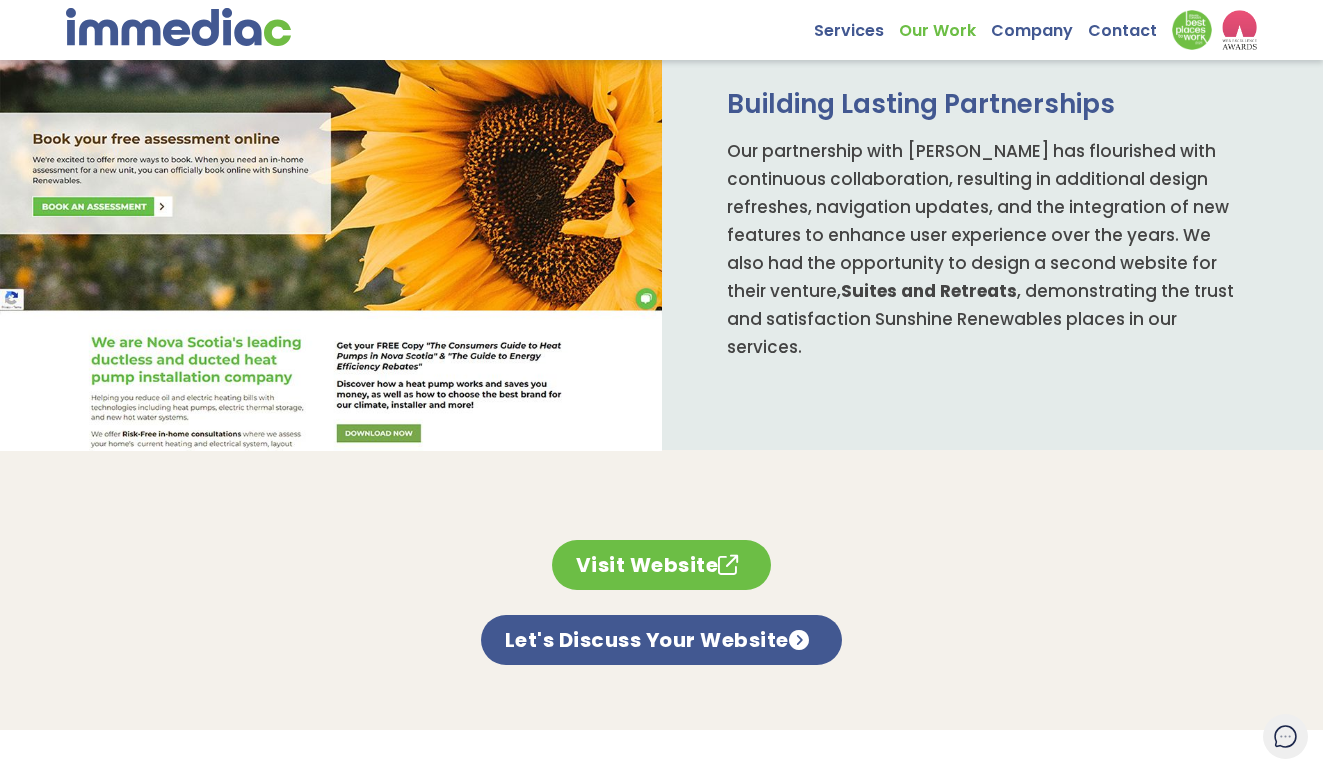 click on "Visit Website" at bounding box center [662, 565] 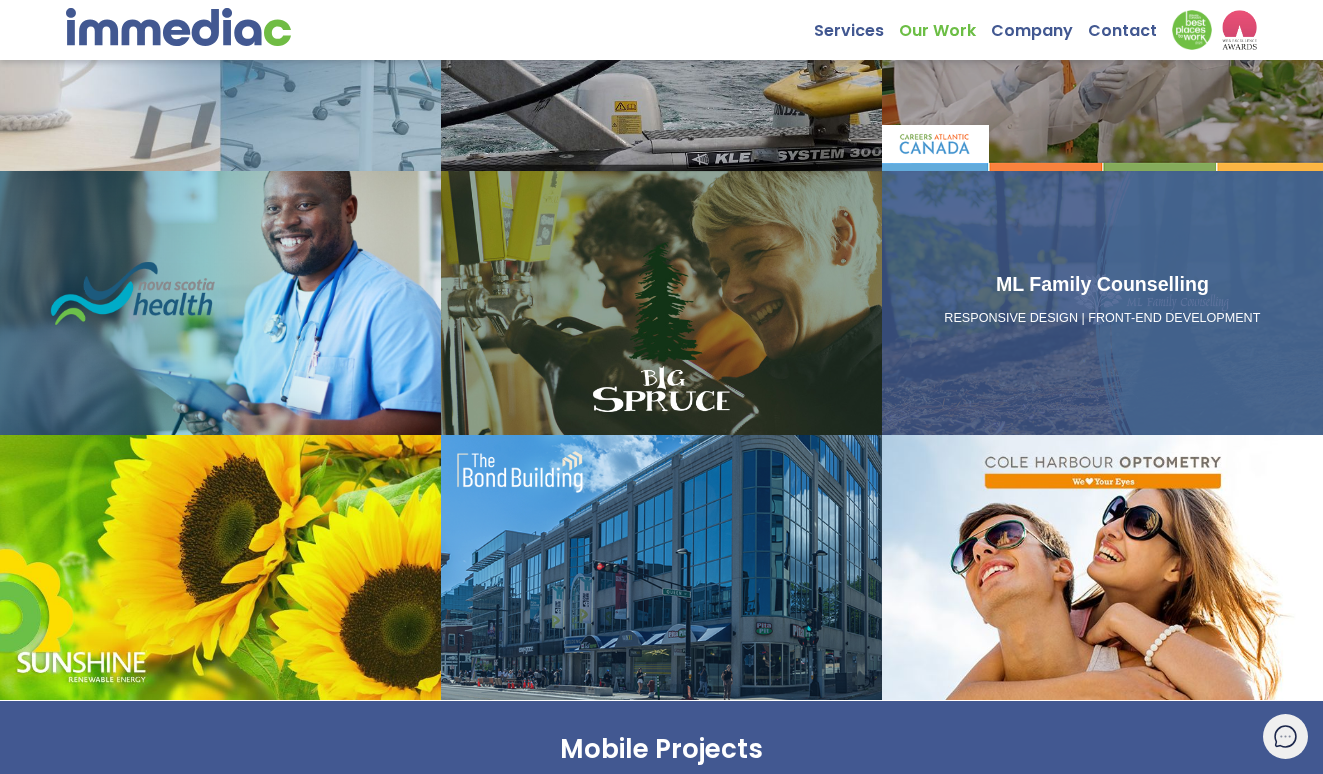 scroll, scrollTop: 741, scrollLeft: 0, axis: vertical 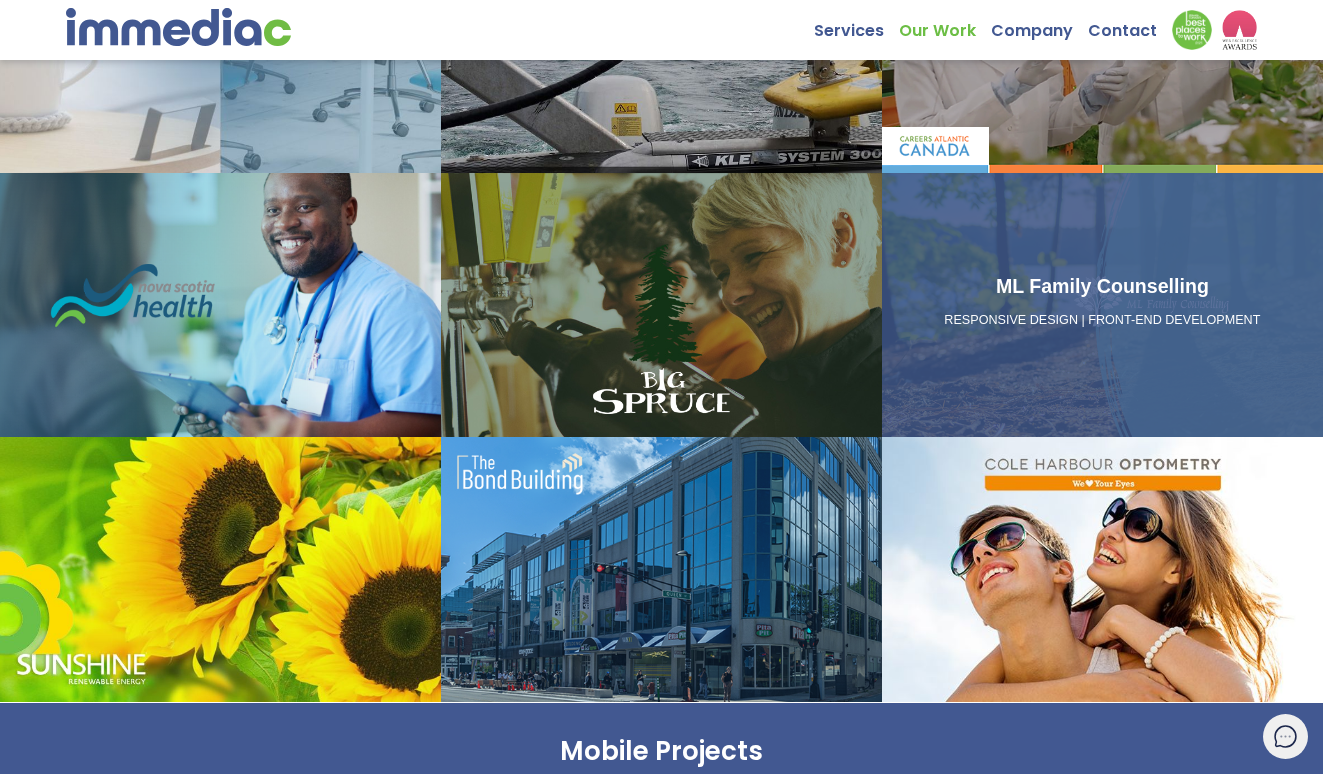 click on "ML Family Counselling
RESPONSIVE DESIGN | FRONT-END DEVELOPMENT" at bounding box center (1102, 305) 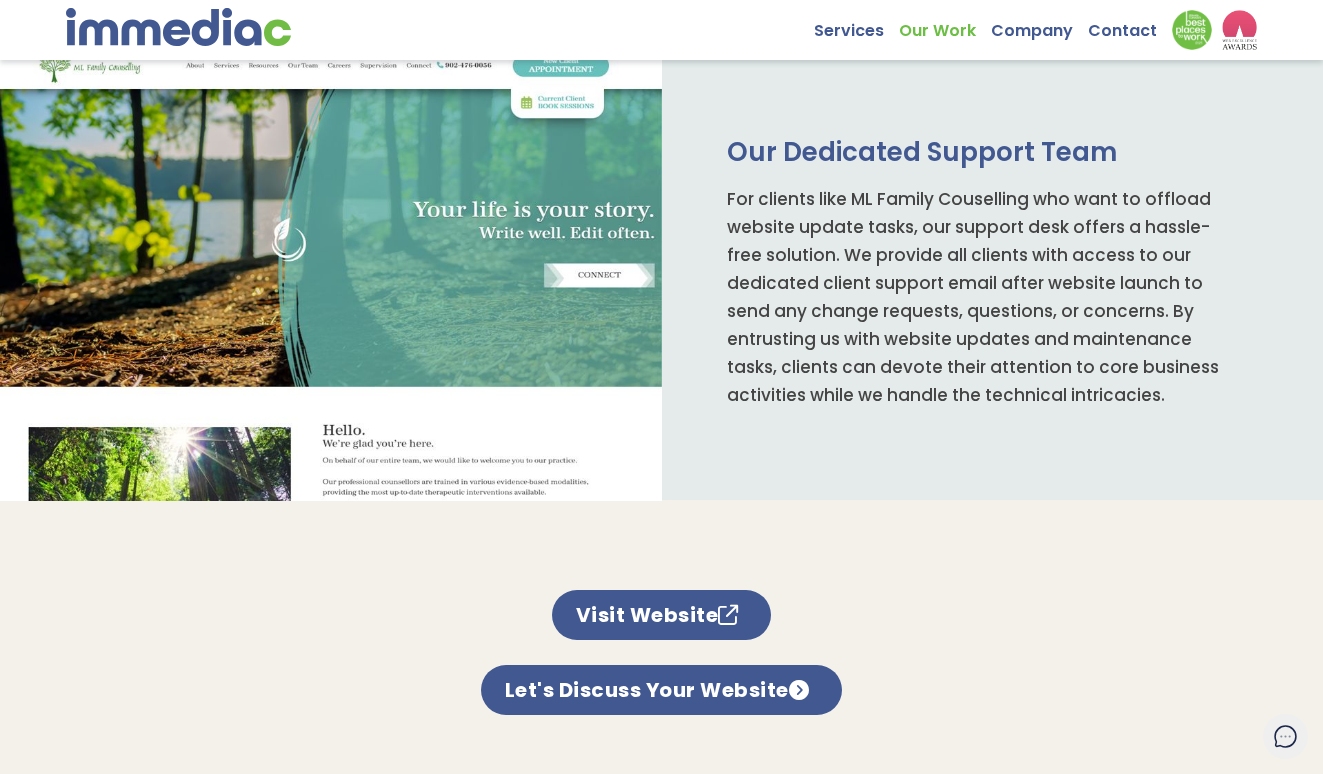 scroll, scrollTop: 1037, scrollLeft: 0, axis: vertical 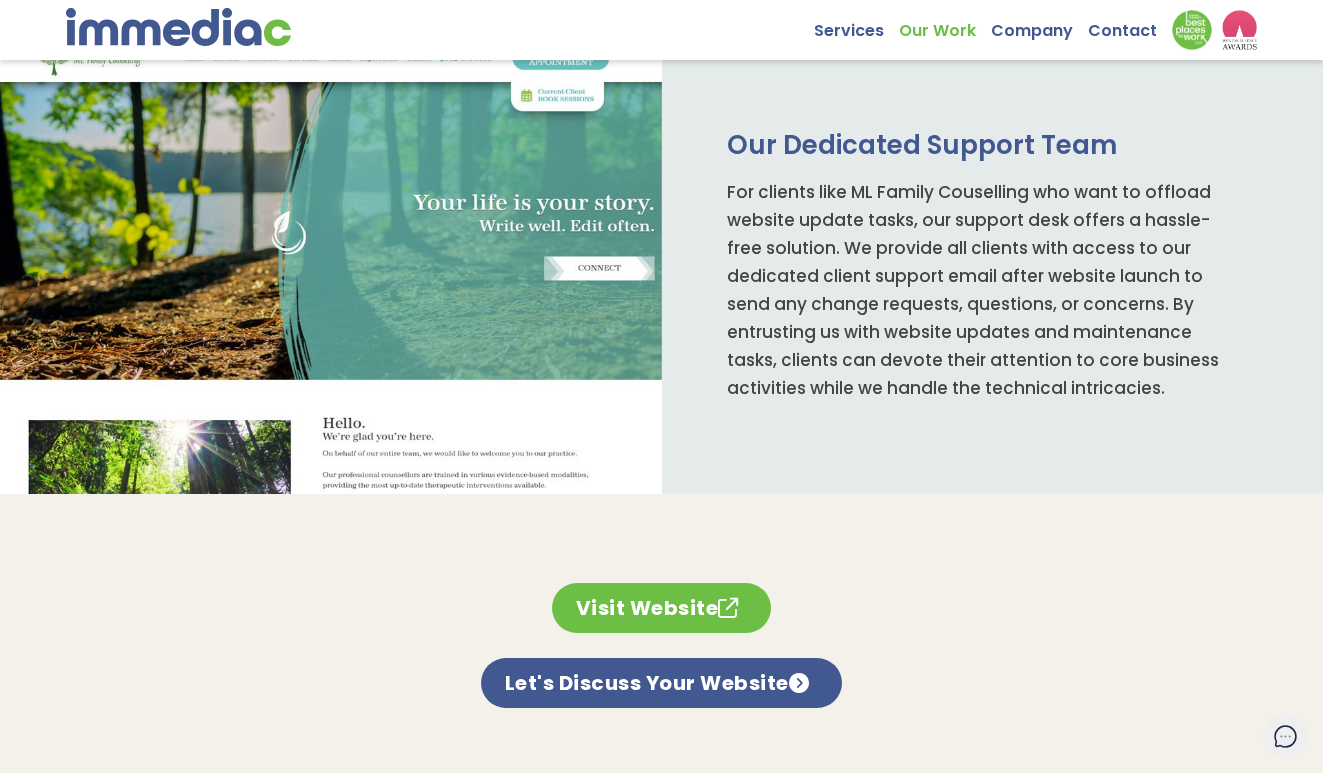 click on "Visit Website" at bounding box center (662, 608) 